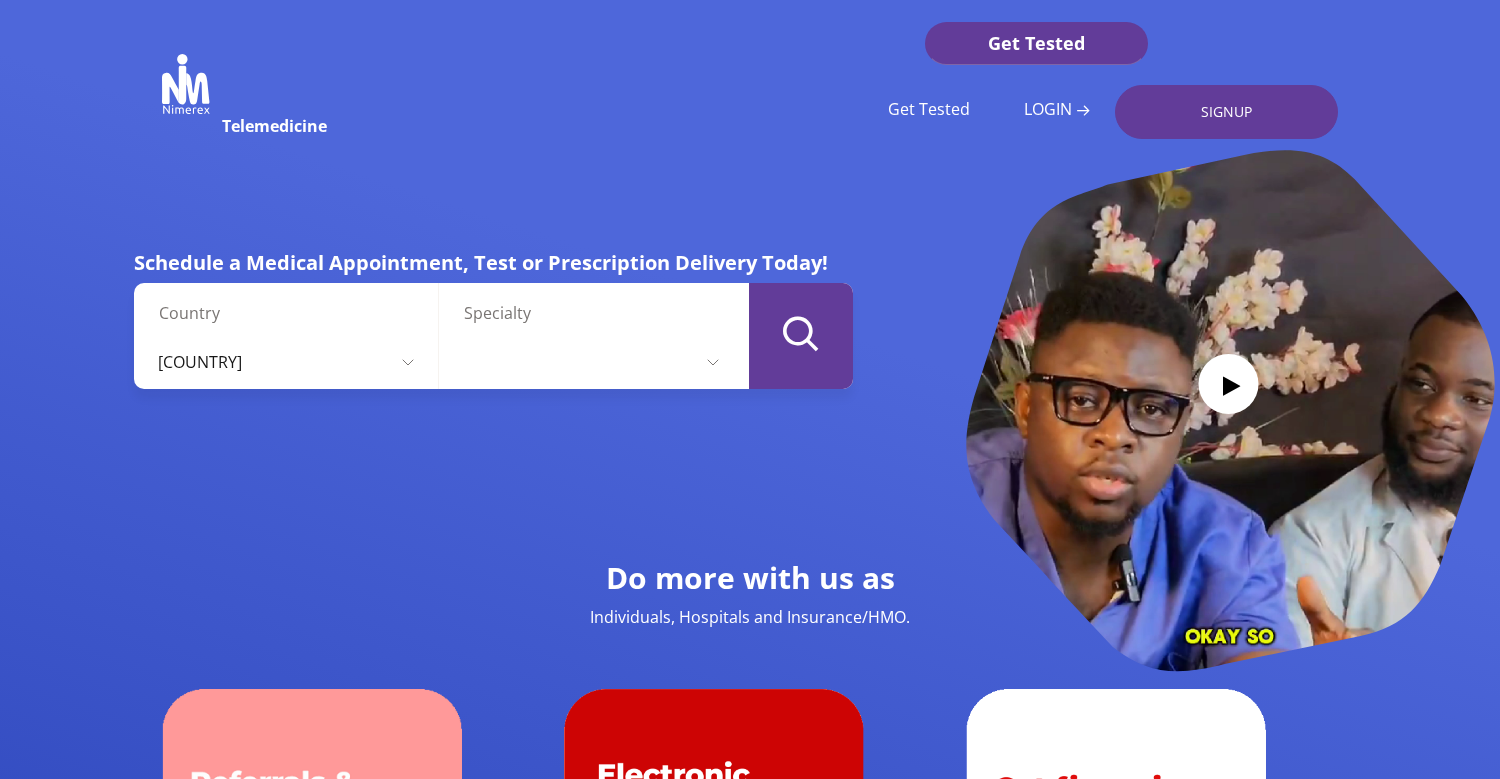 scroll, scrollTop: 0, scrollLeft: 0, axis: both 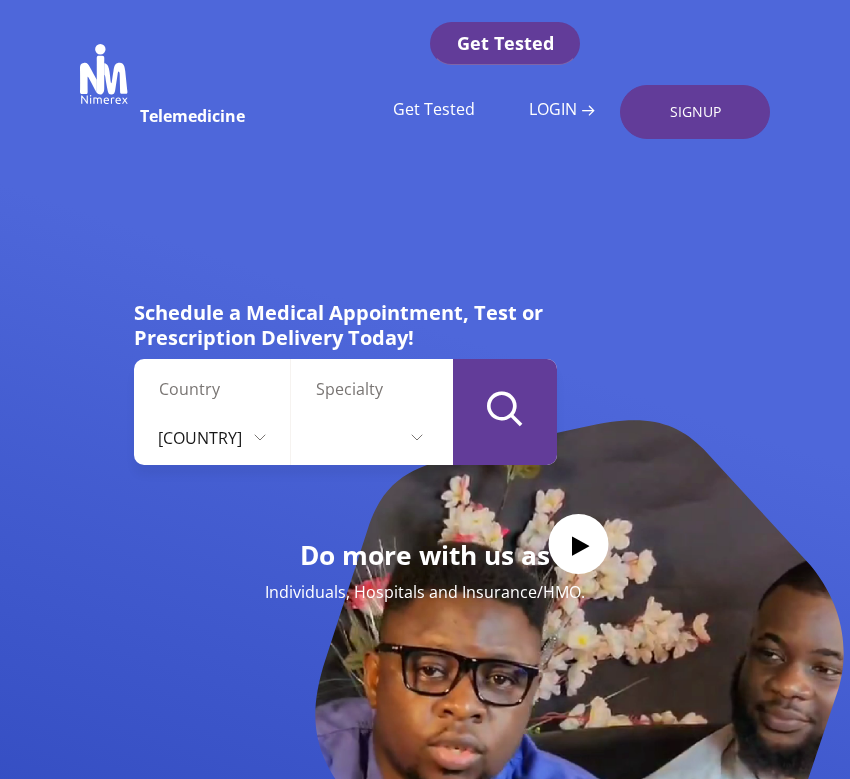 click at bounding box center (369, 438) 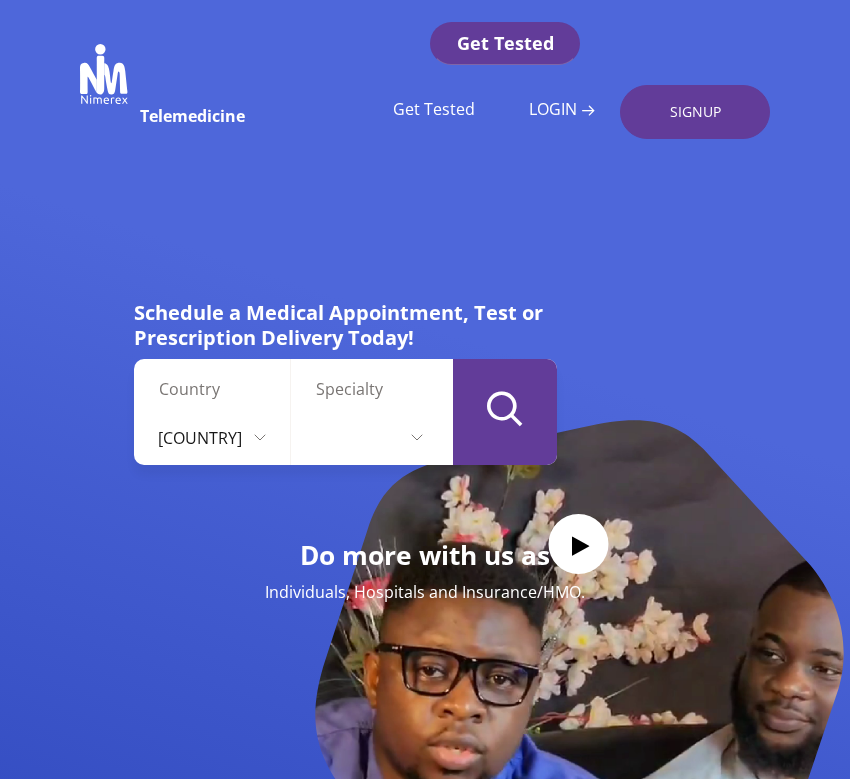 click on "Country" at bounding box center [219, 389] 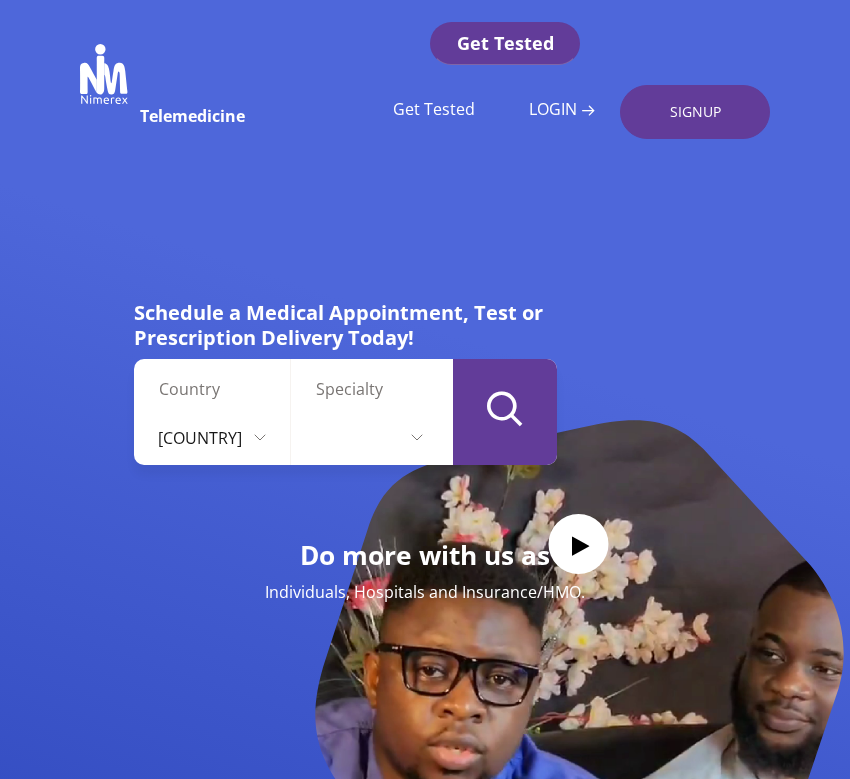 scroll, scrollTop: 0, scrollLeft: 0, axis: both 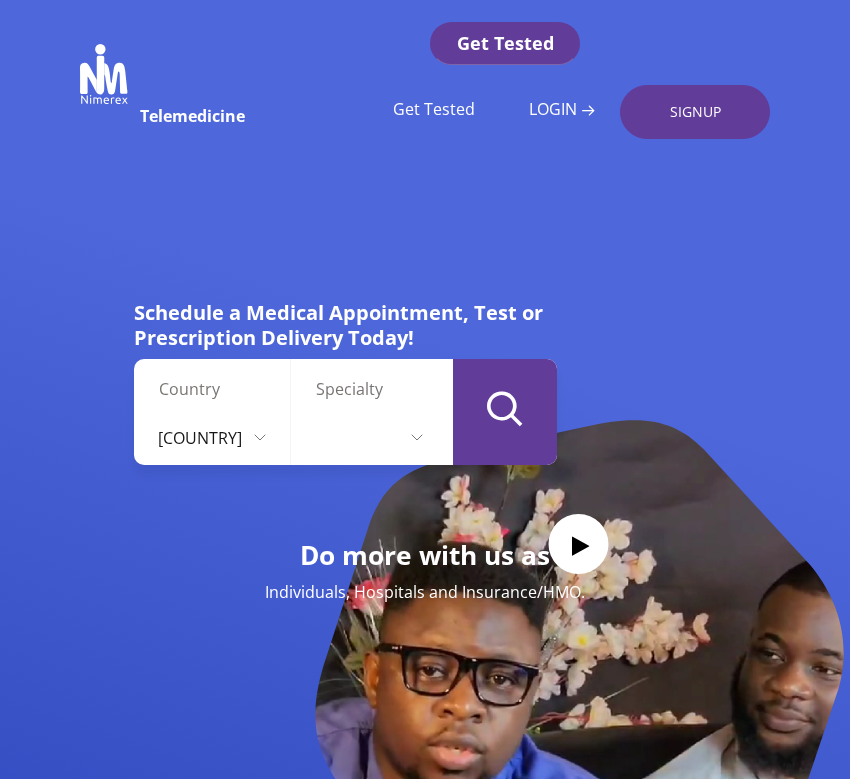 click on "[COUNTRY]
[COUNTRY]" at bounding box center [212, 438] 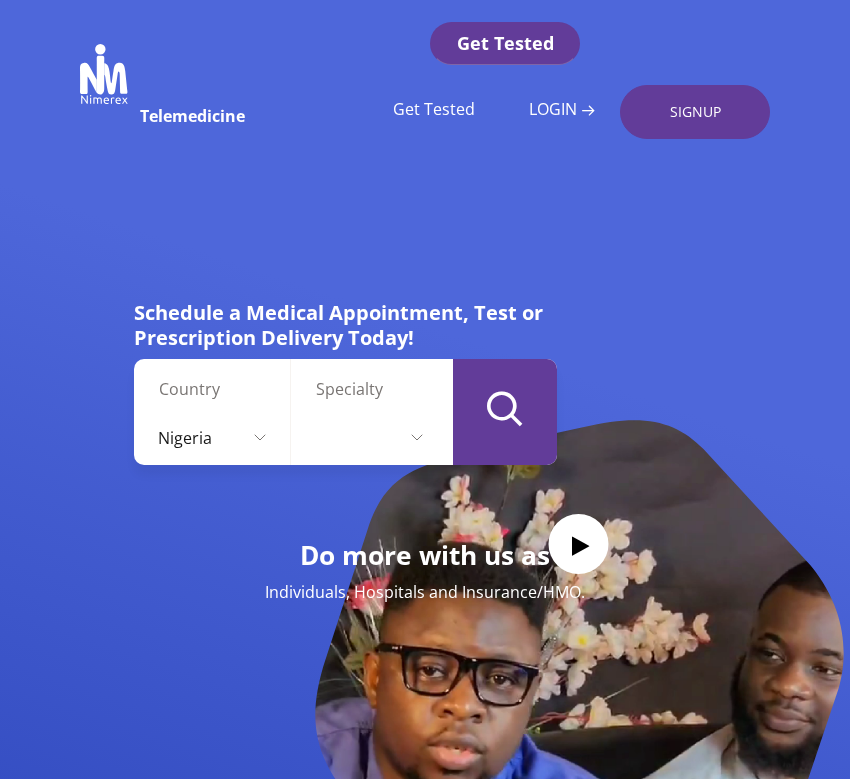 scroll, scrollTop: 0, scrollLeft: 0, axis: both 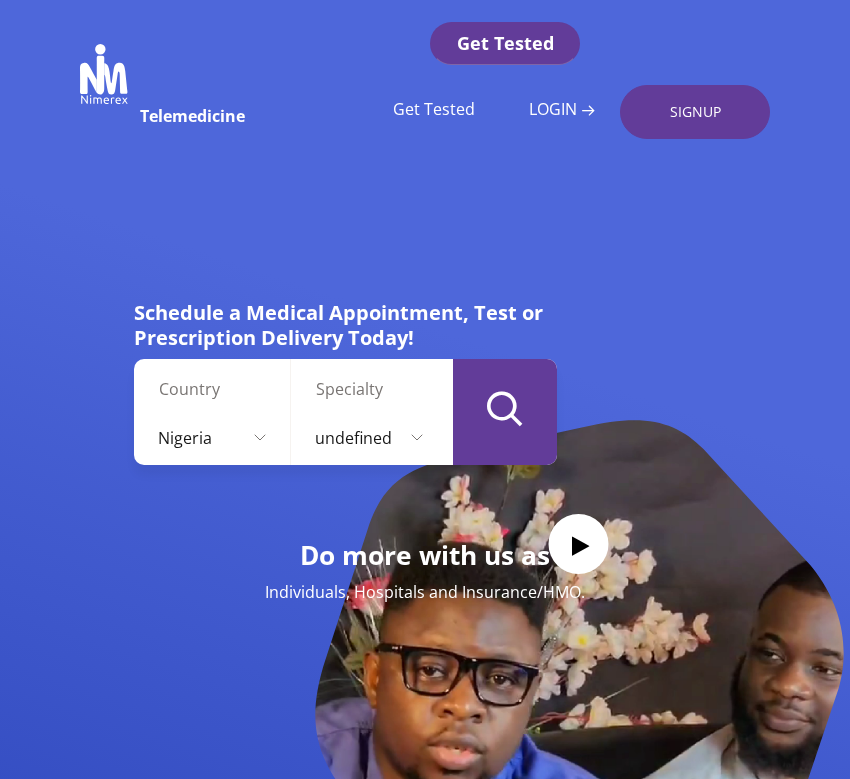 click on "undefined undefined undefined undefined undefined undefined undefined undefined undefined undefined undefined undefined undefined undefined undefined undefined undefined undefined undefined undefined undefined undefined undefined undefined undefined undefined undefined undefined undefined undefined undefined undefined undefined undefined undefined undefined undefined undefined undefined undefined undefined undefined undefined" at bounding box center [369, 438] 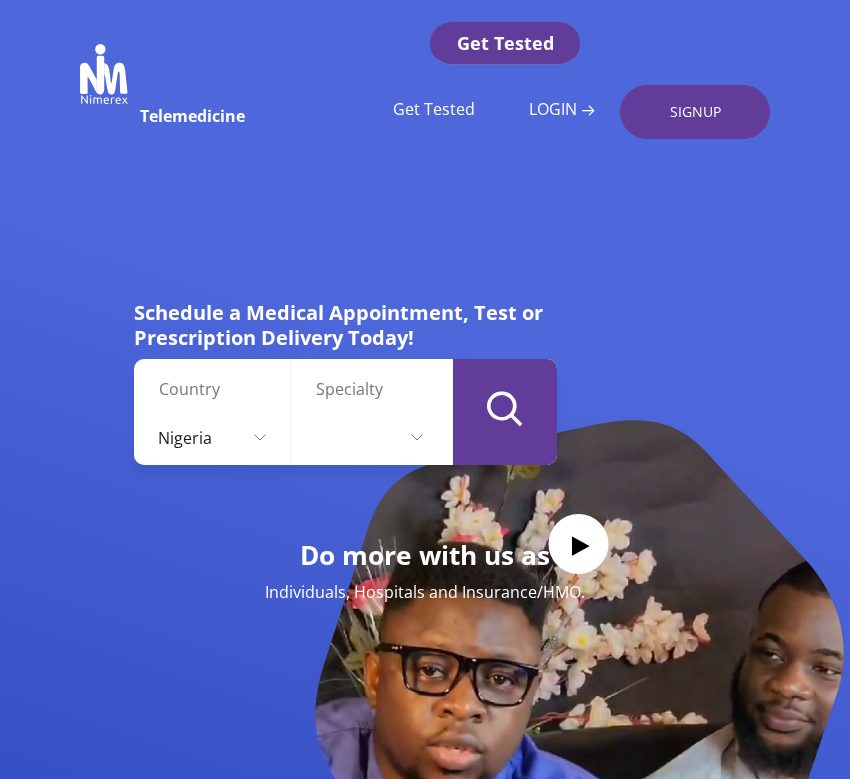 scroll, scrollTop: 0, scrollLeft: 0, axis: both 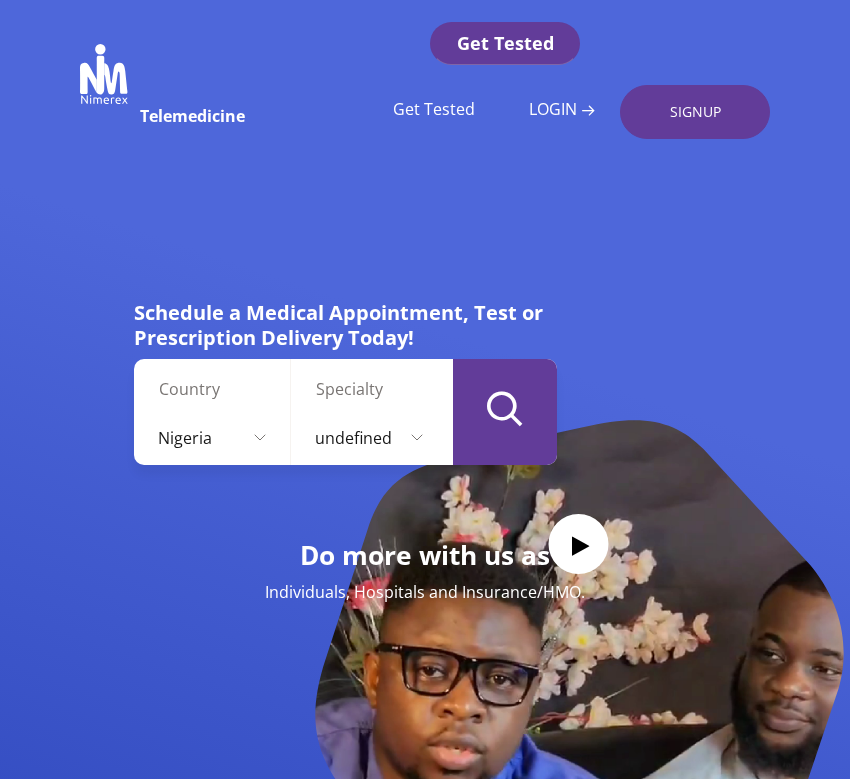 click on "undefined undefined undefined undefined undefined undefined undefined undefined undefined undefined undefined undefined undefined undefined undefined undefined undefined undefined undefined undefined undefined undefined undefined undefined undefined undefined undefined undefined undefined undefined undefined undefined undefined undefined undefined undefined undefined undefined undefined undefined undefined undefined undefined" at bounding box center (369, 438) 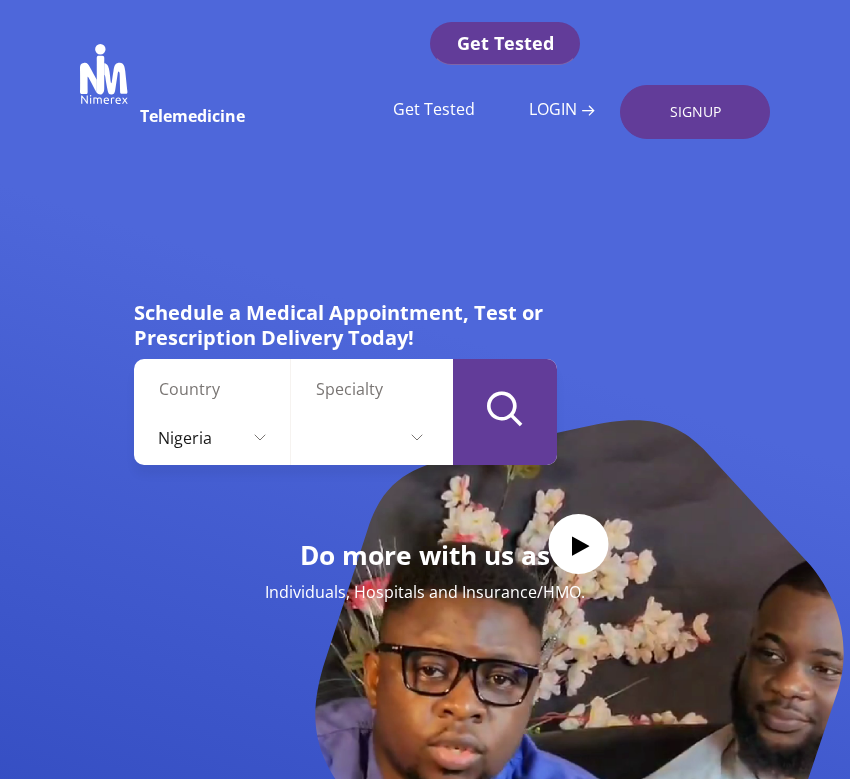 scroll, scrollTop: 0, scrollLeft: 0, axis: both 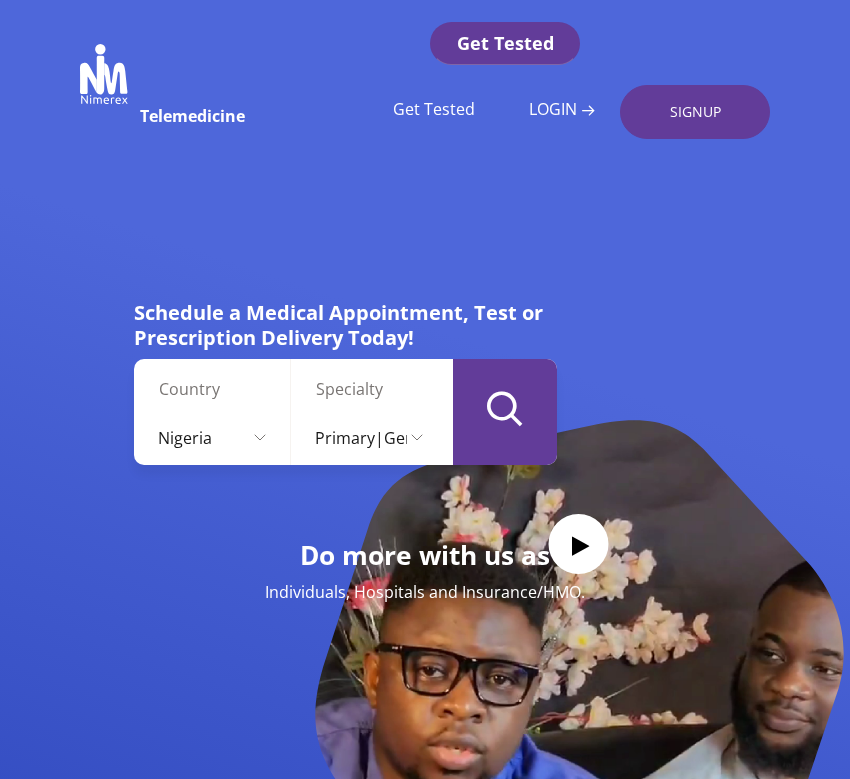 click on "Primary|General Medicine Clinical laboratory sciences Dermatology Dietetics Emergency medicine Endocrinology Family medicine Gastroenterology Geriatrics Gynecology Hepatology Infectious disease Internal medicine llergy and immunology Medical research Nephrology Neurology Neurosurgery Obstetrics and gynecology Oncology Ophthalmology Oral and maxillofacial surgery Orthopedic surgery Otorhinolaryngology, or ENT Palliative care Pathology Pediatrics Physical medicine and rehabilitation Or Physiatry Plastic surgery Podiatry Proctology Psychiatry Public Health Pulmonology Radiology Rheumatology Thoracic surgery Urgent Care Medicine Urology Vascular surgery Cardiology Dentist Family Medicine" at bounding box center [369, 438] 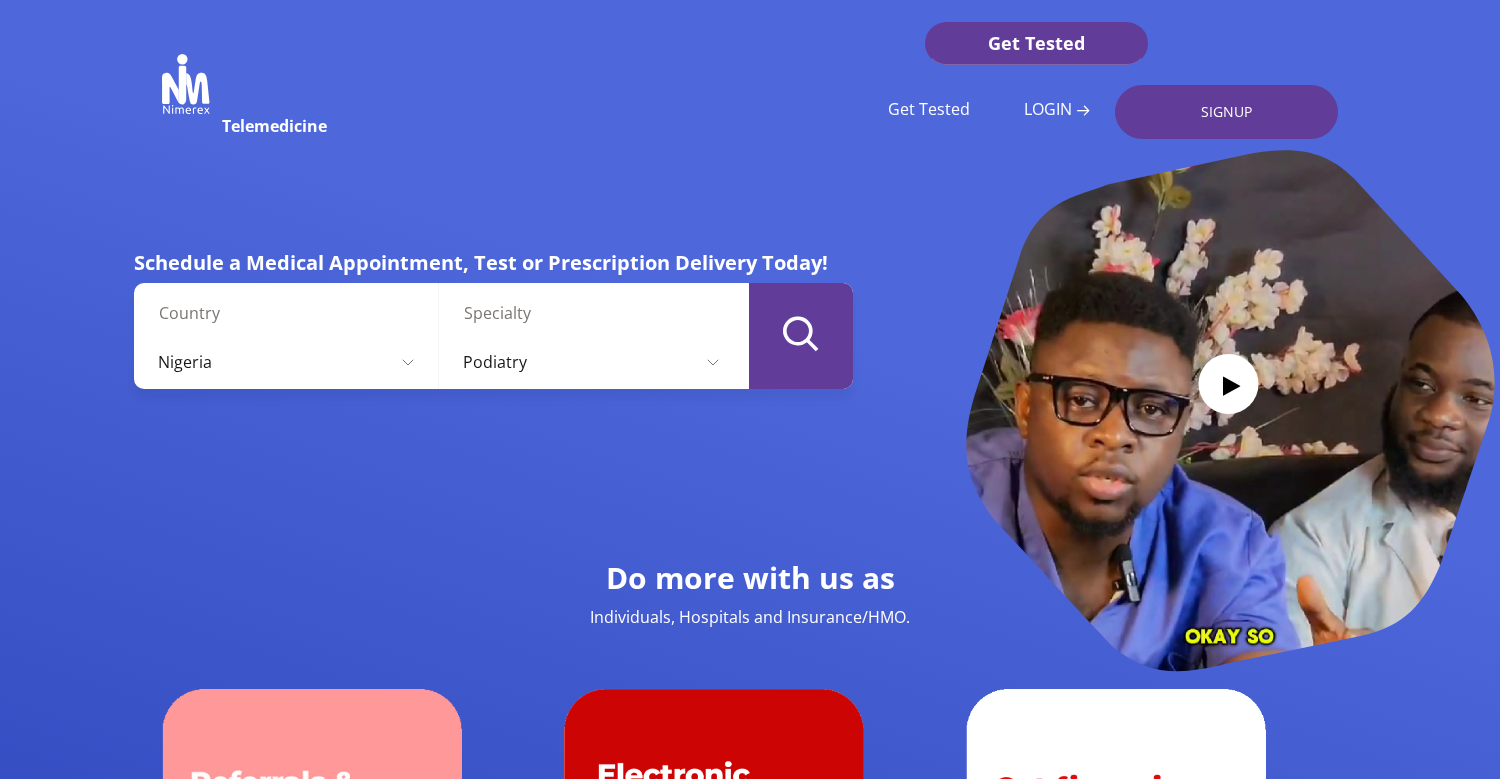 click on "Primary|General Medicine Clinical laboratory sciences Dermatology Dietetics Emergency medicine Endocrinology Family medicine Gastroenterology Geriatrics Gynecology Hepatology Infectious disease Internal medicine llergy and immunology Medical research Nephrology Neurology Neurosurgery Obstetrics and gynecology Oncology Ophthalmology Oral and maxillofacial surgery Orthopedic surgery Otorhinolaryngology, or ENT Palliative care Pathology Pediatrics Physical medicine and rehabilitation Or Physiatry Plastic surgery Podiatry Proctology Psychiatry Public Health Pulmonology Radiology Rheumatology Thoracic surgery Urgent Care Medicine Urology Vascular surgery Cardiology Dentist Family Medicine" at bounding box center (591, 362) 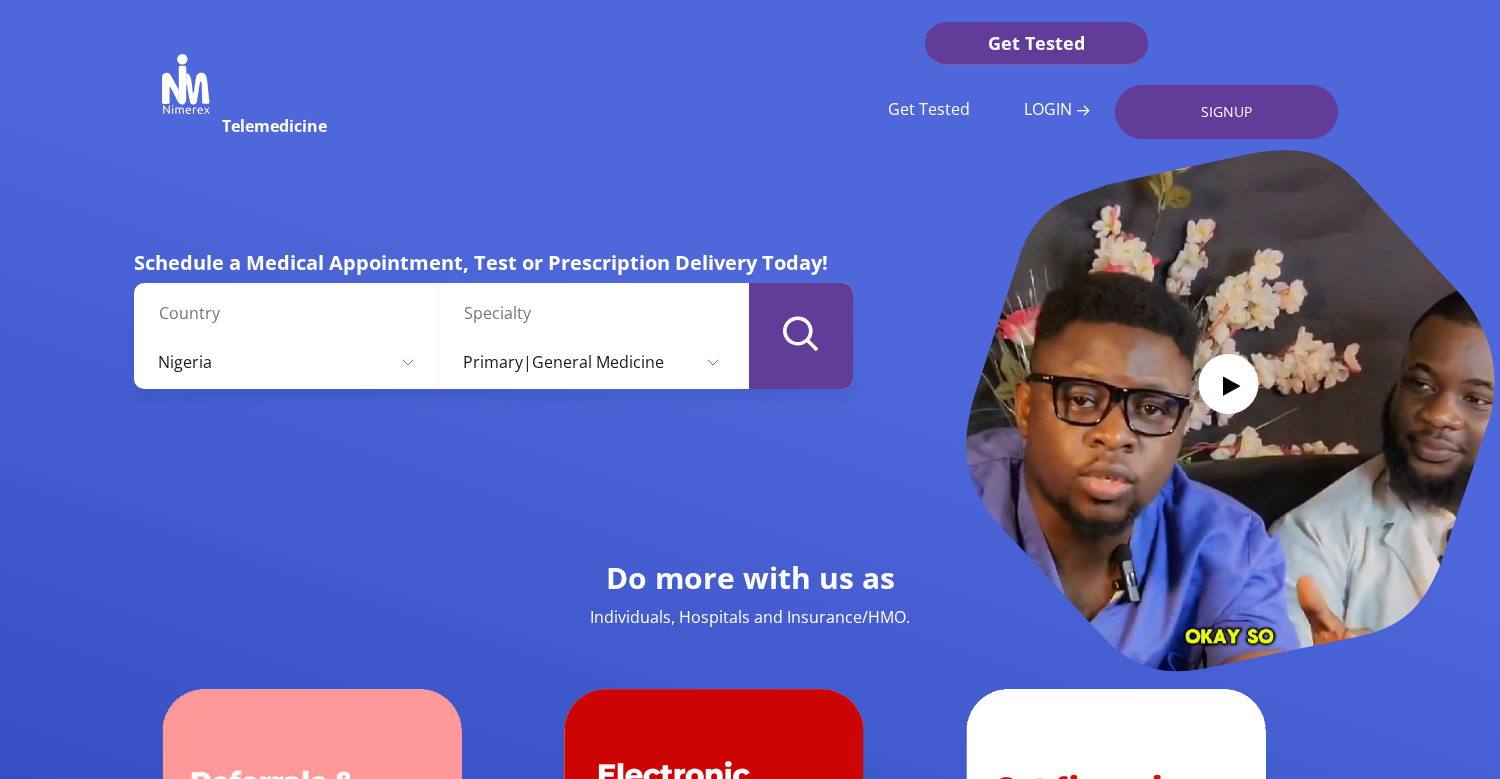 click at bounding box center (801, 333) 